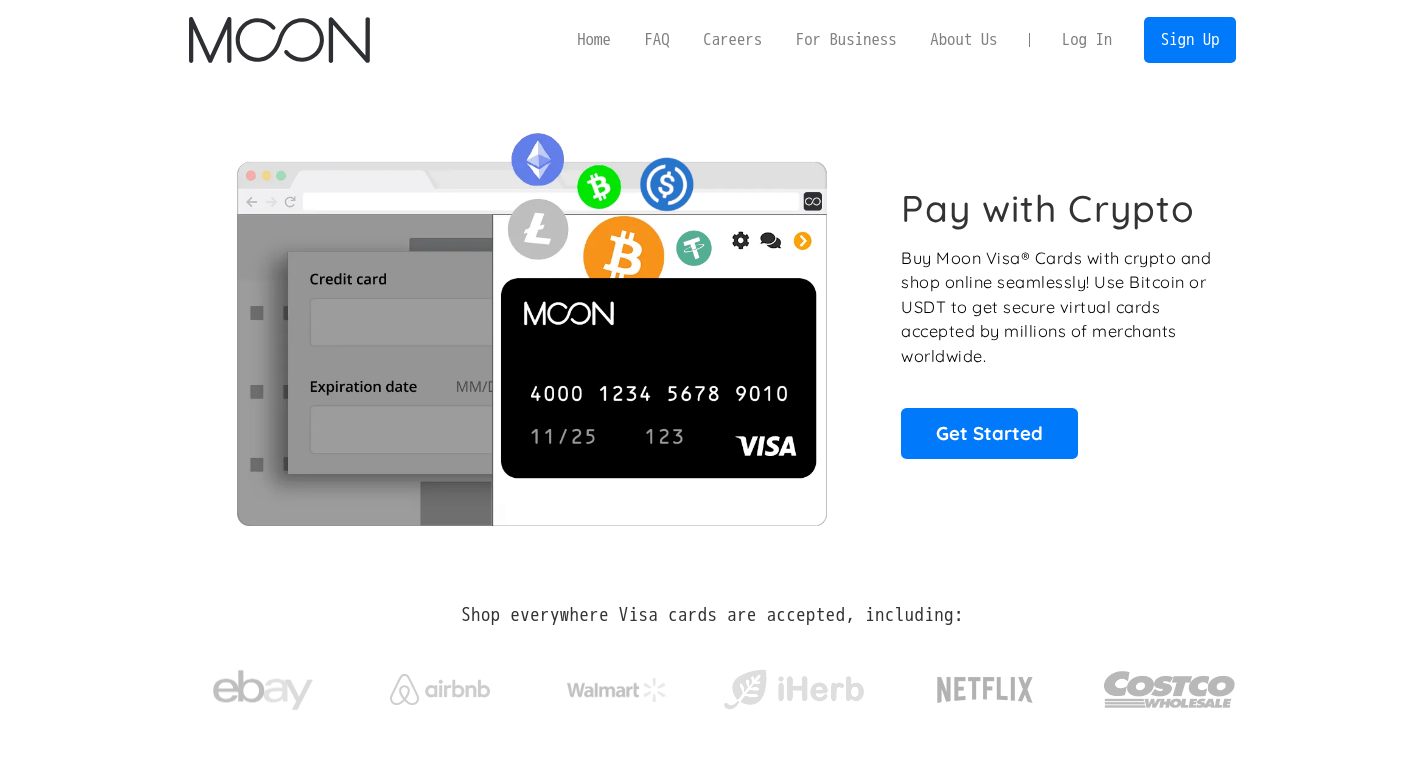 scroll, scrollTop: 0, scrollLeft: 0, axis: both 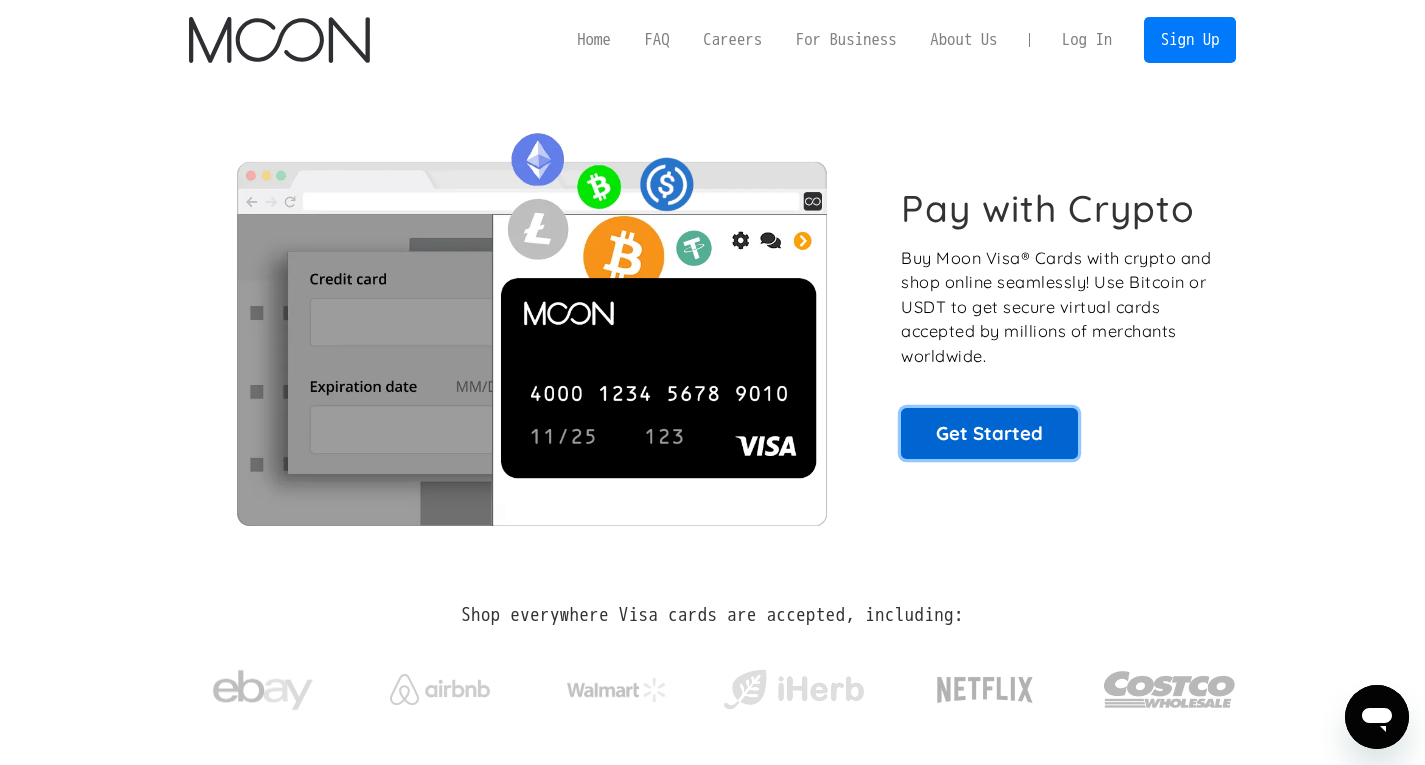 click on "Get Started" at bounding box center [989, 433] 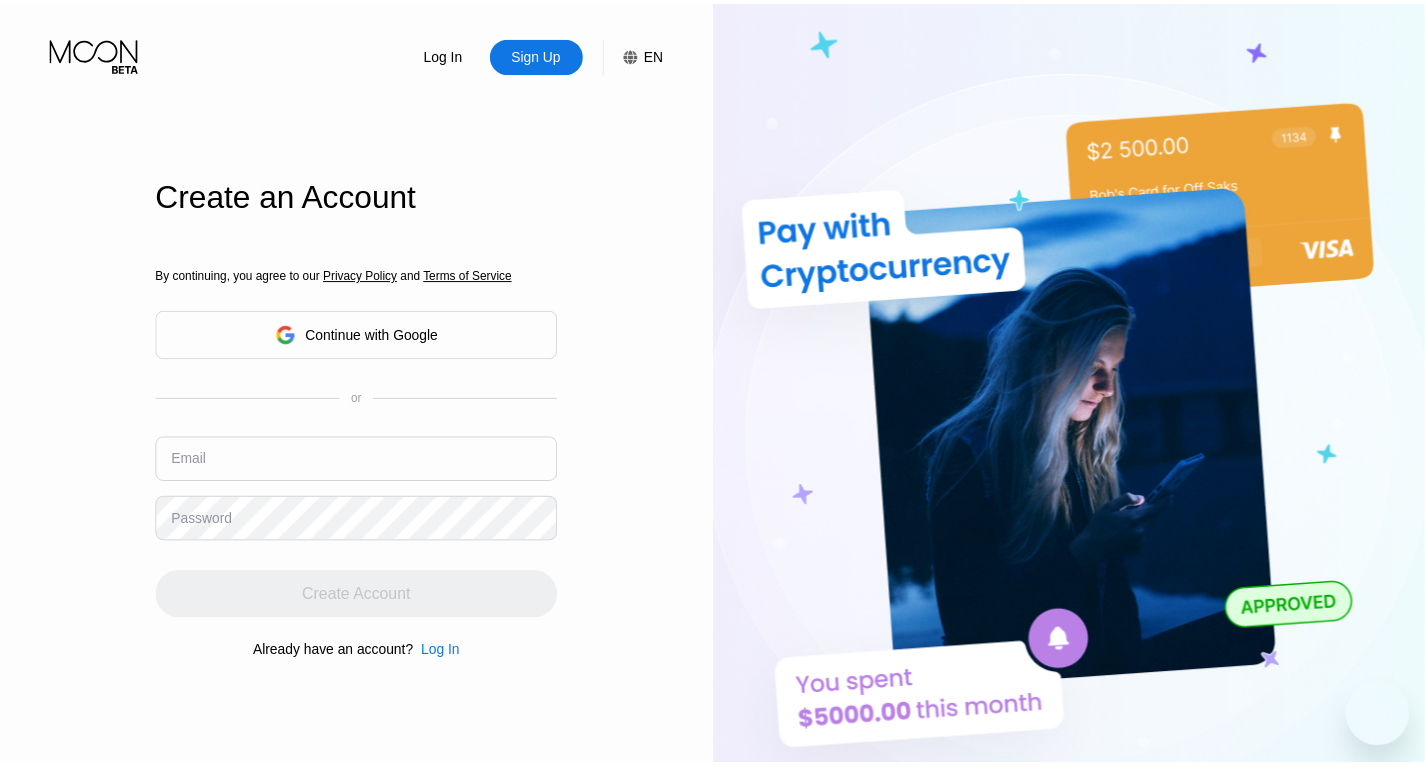 scroll, scrollTop: 0, scrollLeft: 0, axis: both 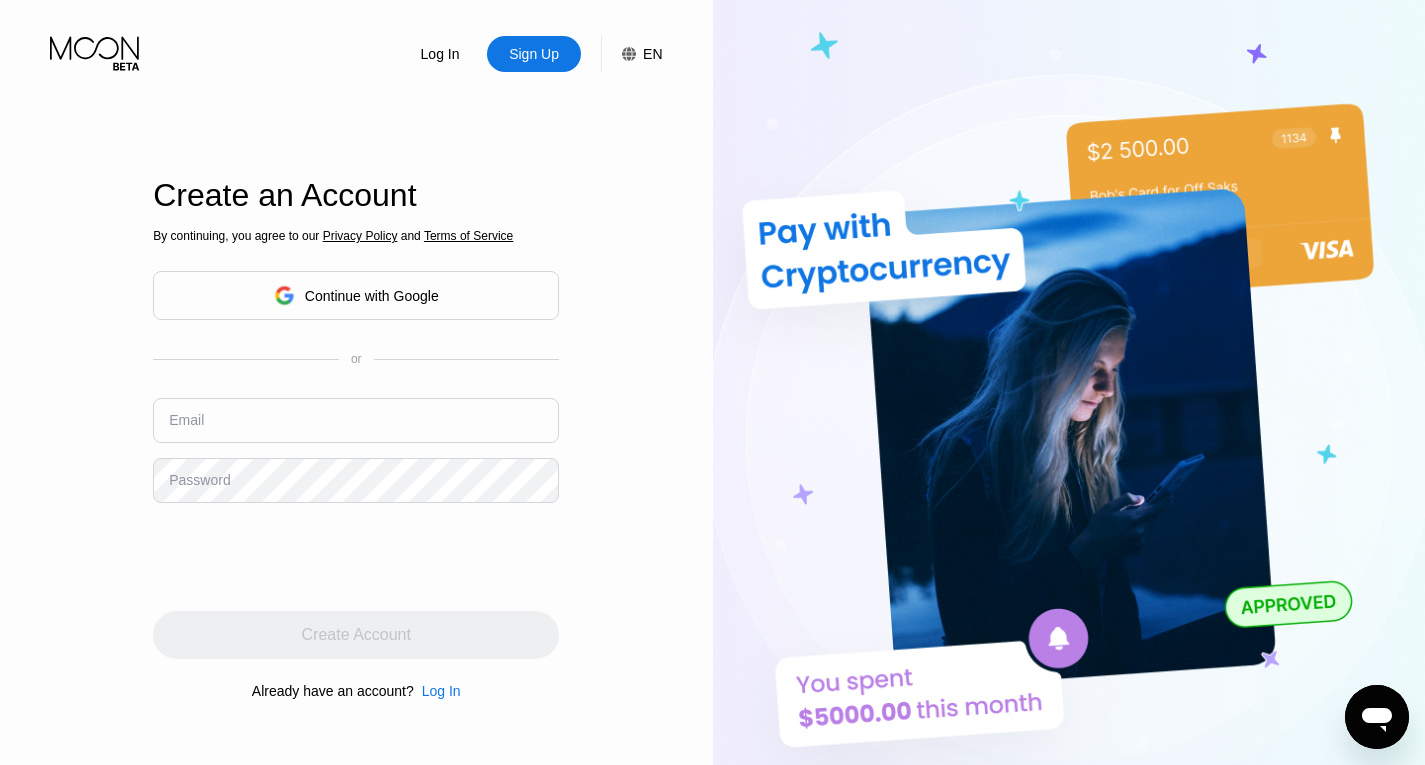 click on "Log In Sign Up EN Language English Save Create an Account By continuing, you agree to our   Privacy Policy   and   Terms of Service Continue with Google or Email Password Create Account Already have an account? Log In" at bounding box center [356, 421] 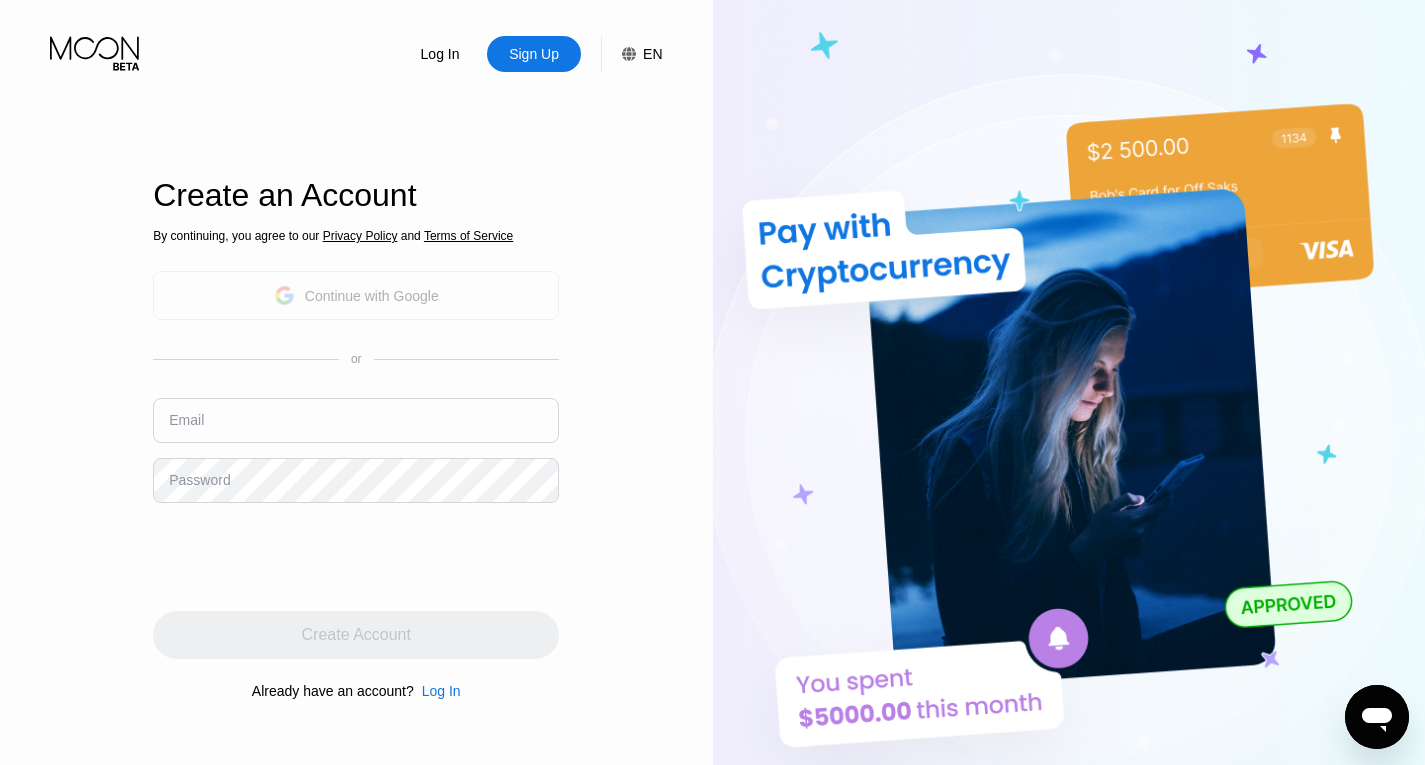 click 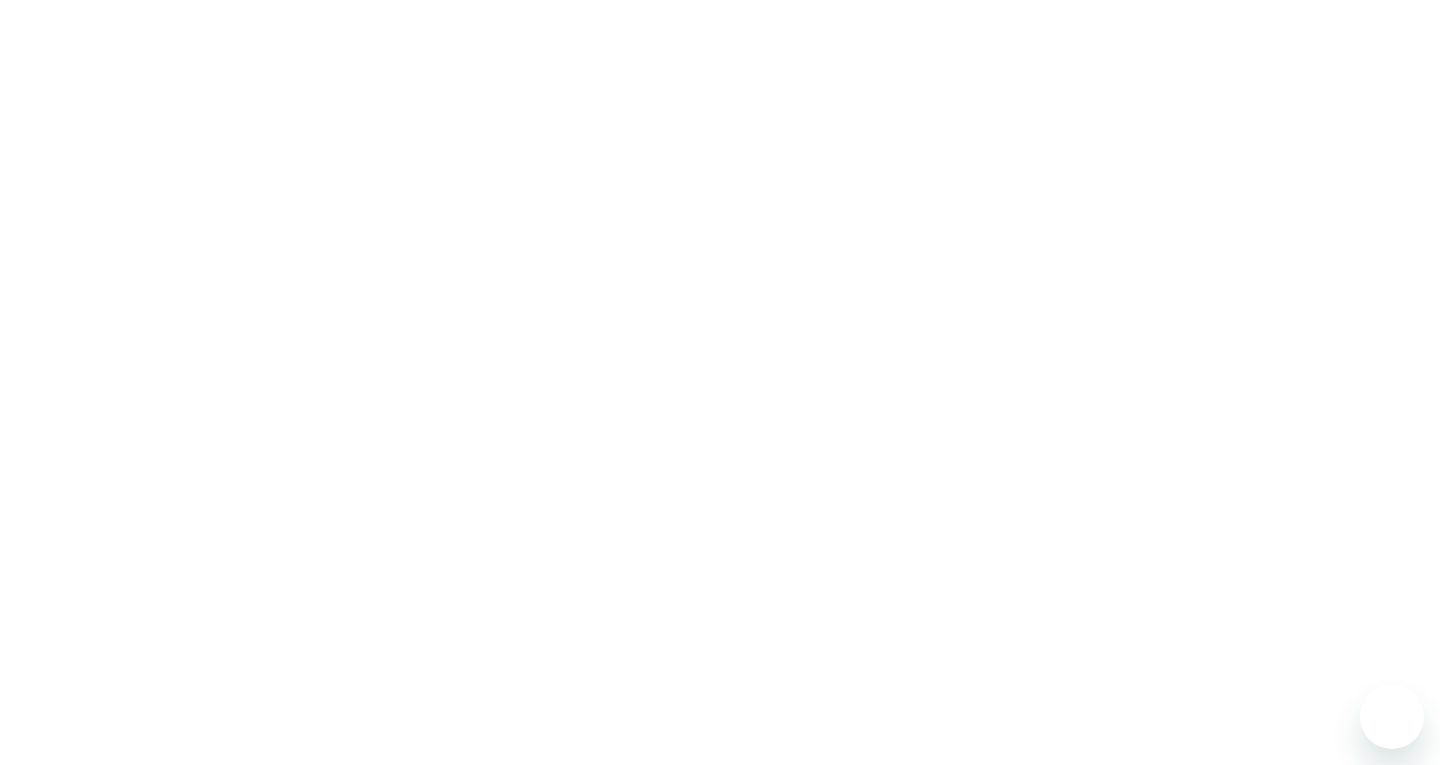 scroll, scrollTop: 0, scrollLeft: 0, axis: both 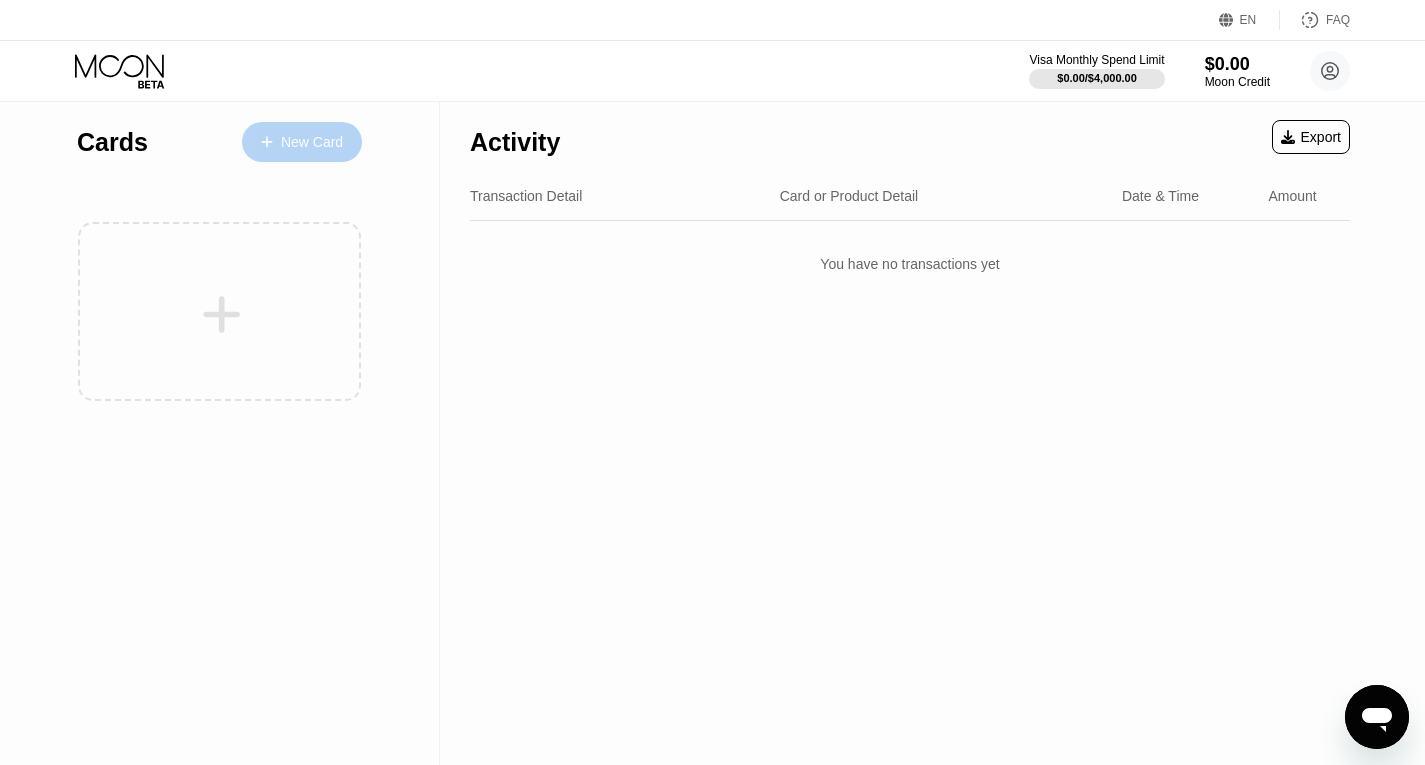 click on "New Card" at bounding box center [312, 142] 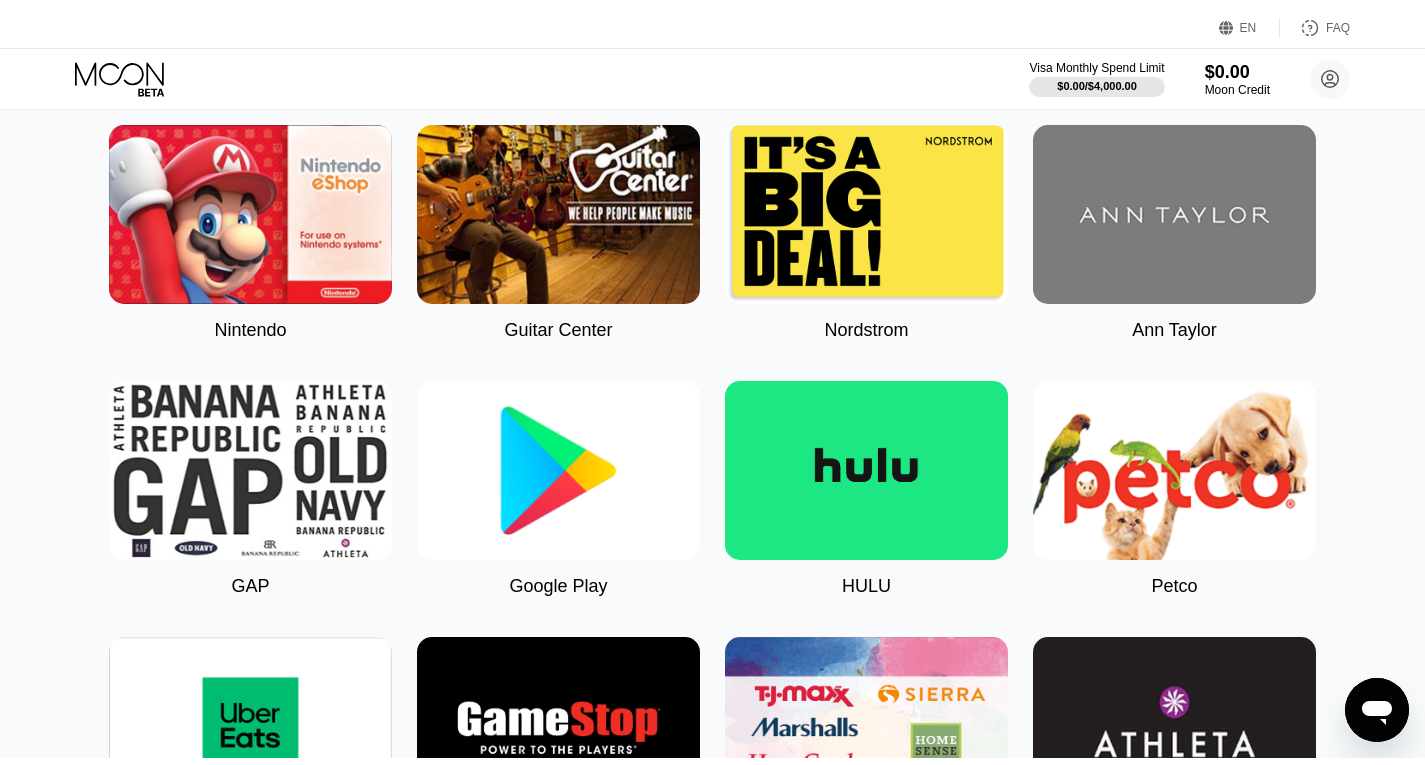 scroll, scrollTop: 0, scrollLeft: 0, axis: both 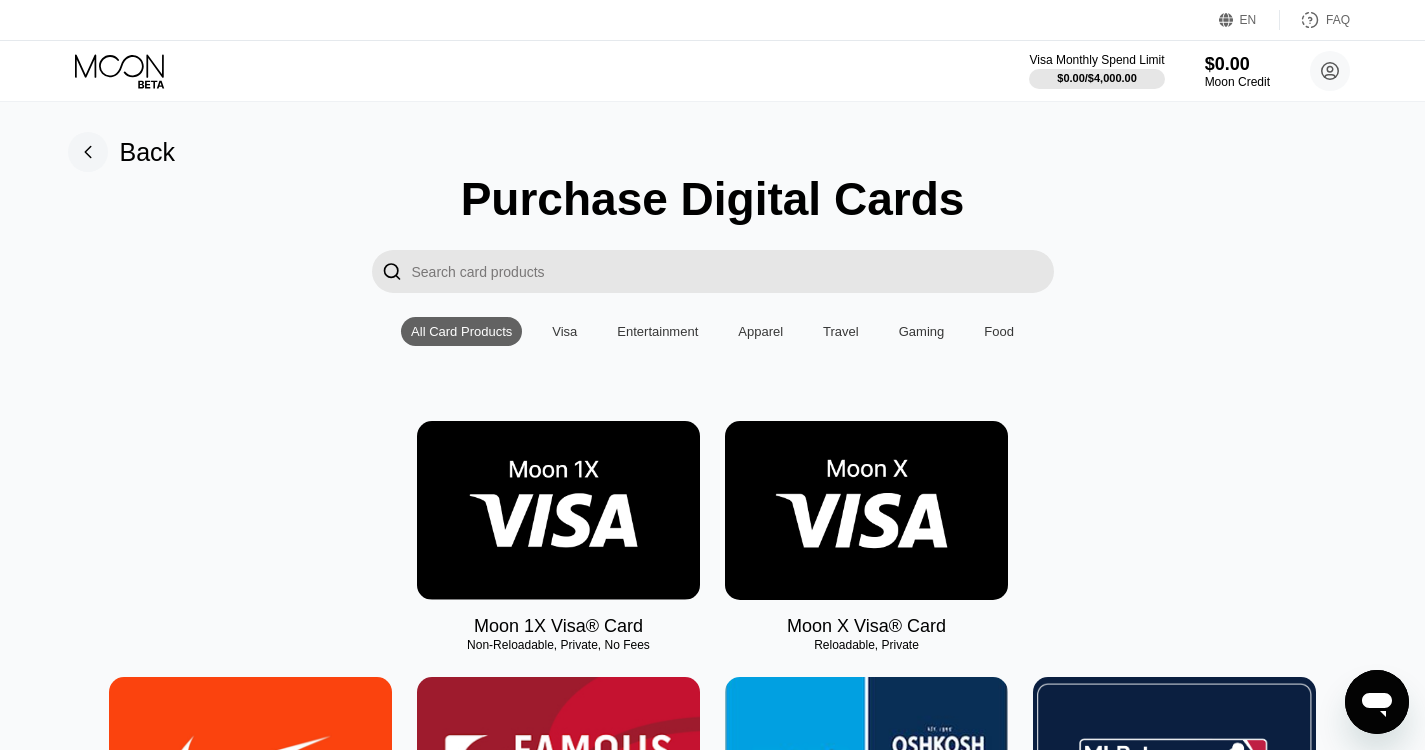 click at bounding box center (866, 510) 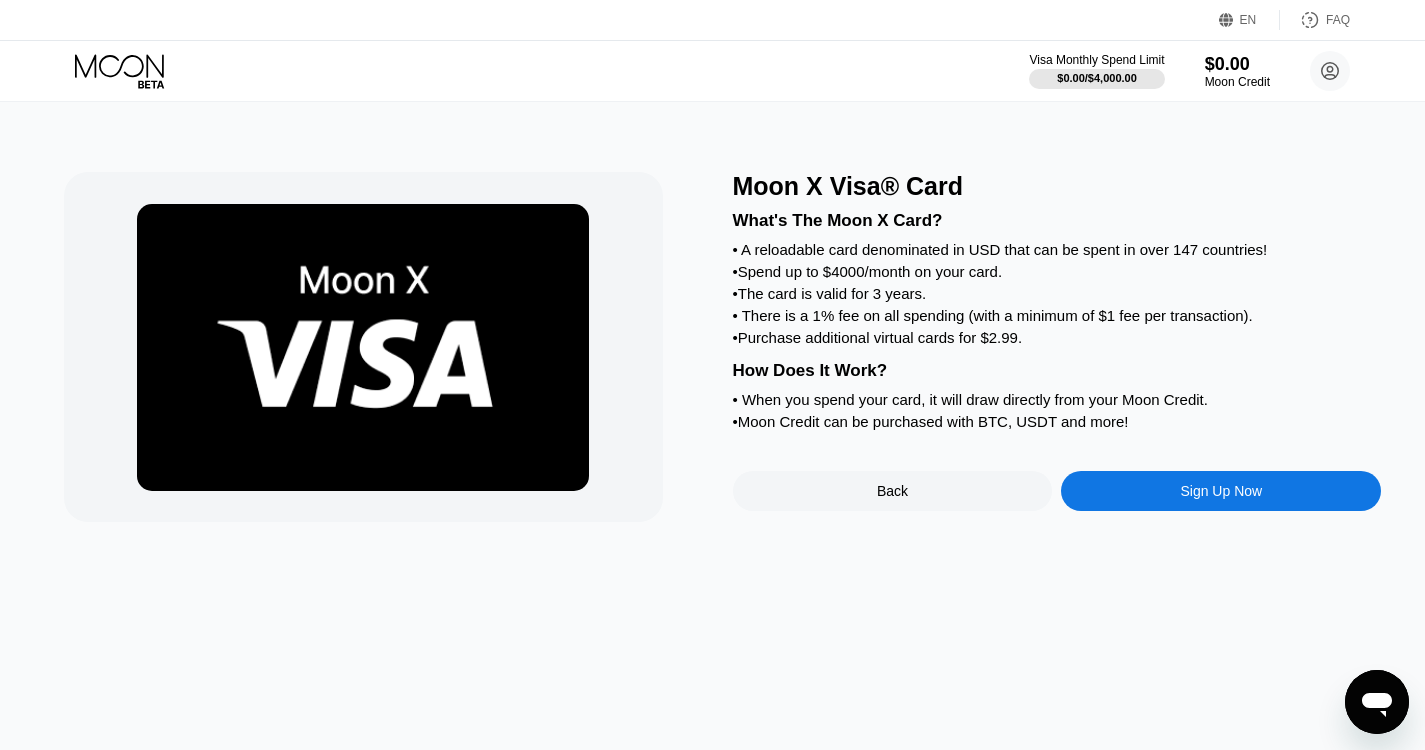 click on "Sign Up Now" at bounding box center [1221, 491] 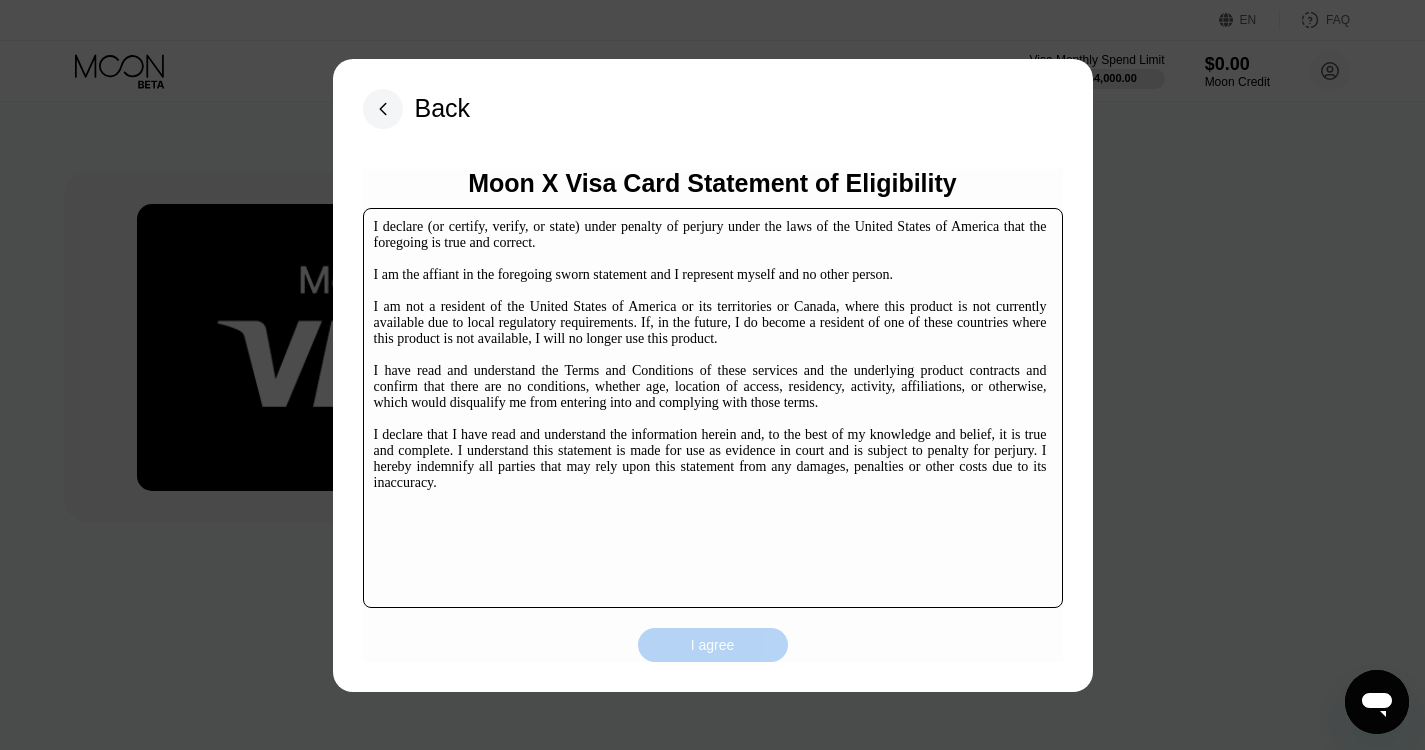 click on "I agree" at bounding box center [713, 645] 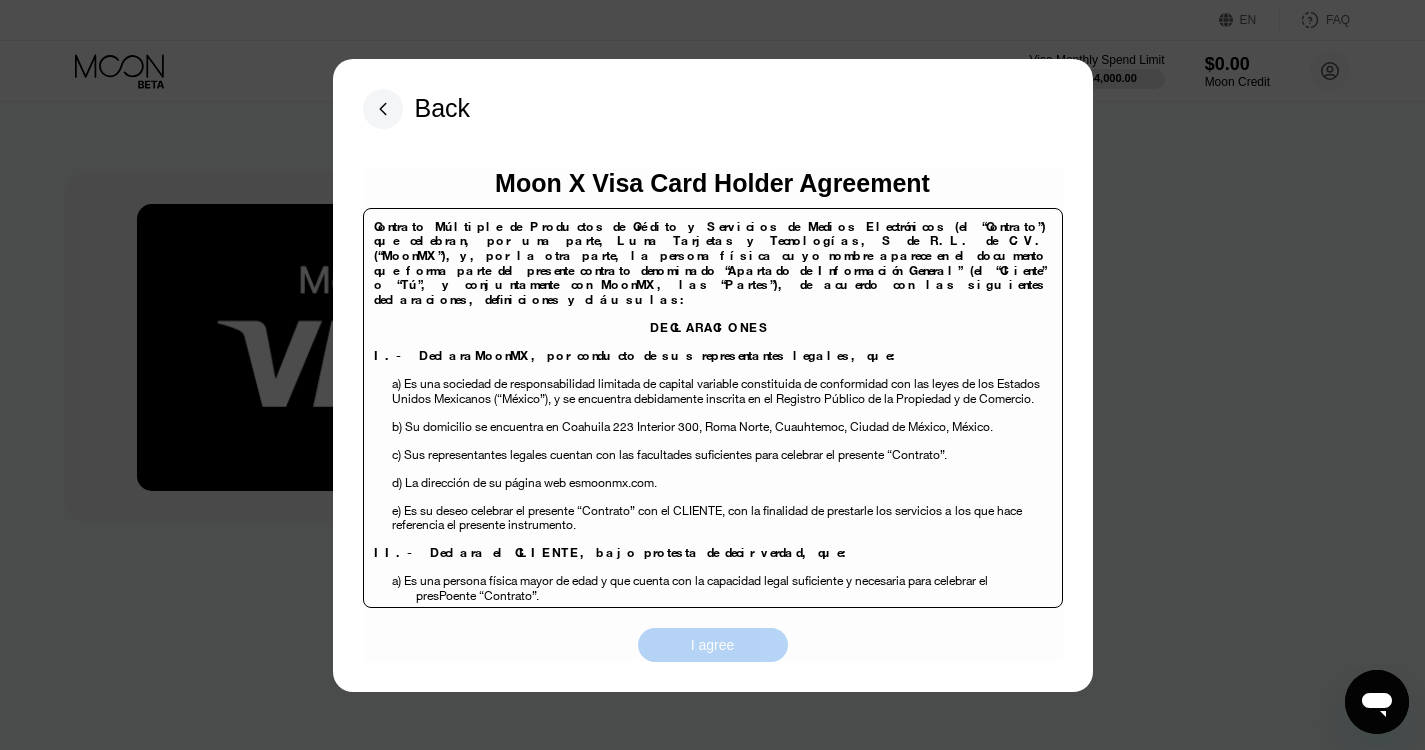 click on "I agree" at bounding box center (713, 645) 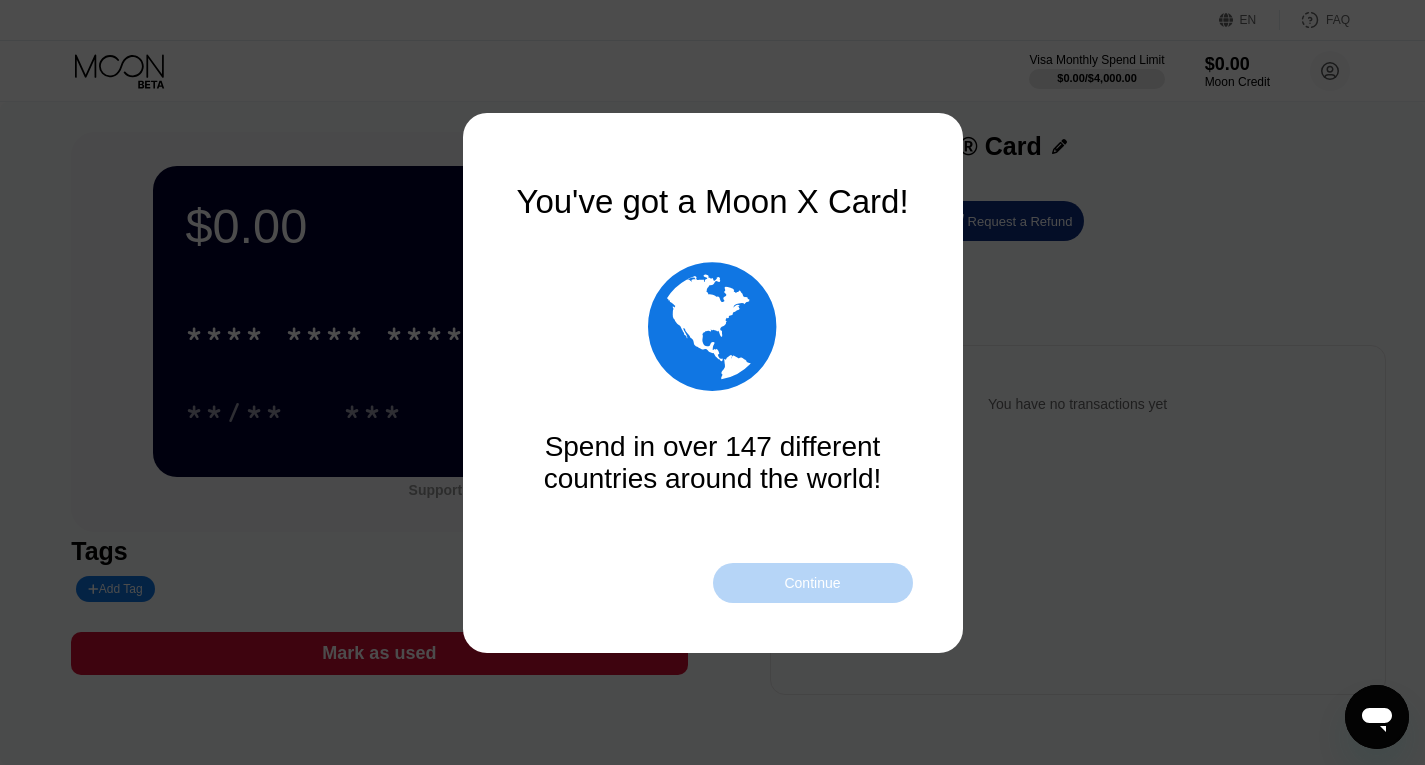 click on "Continue" at bounding box center [812, 583] 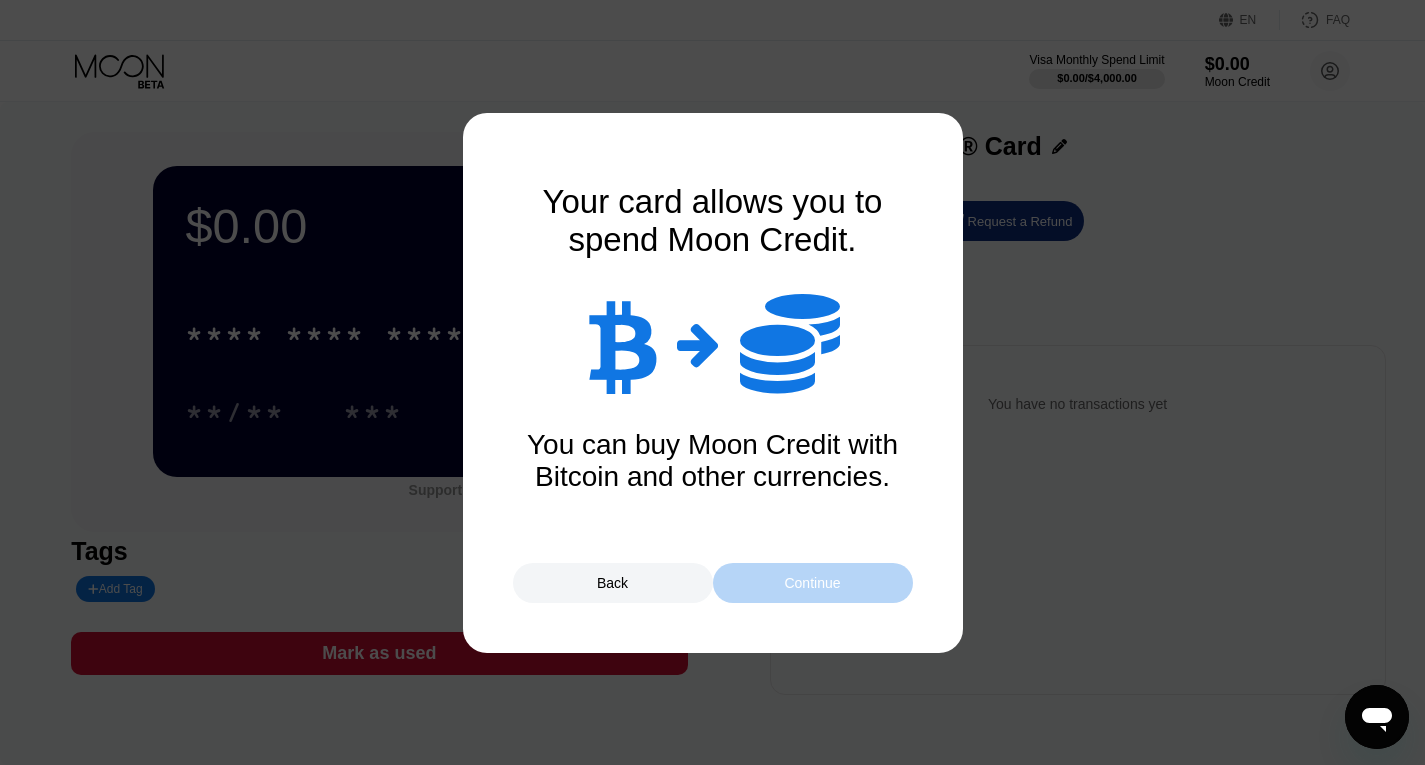 click on "Continue" at bounding box center (812, 583) 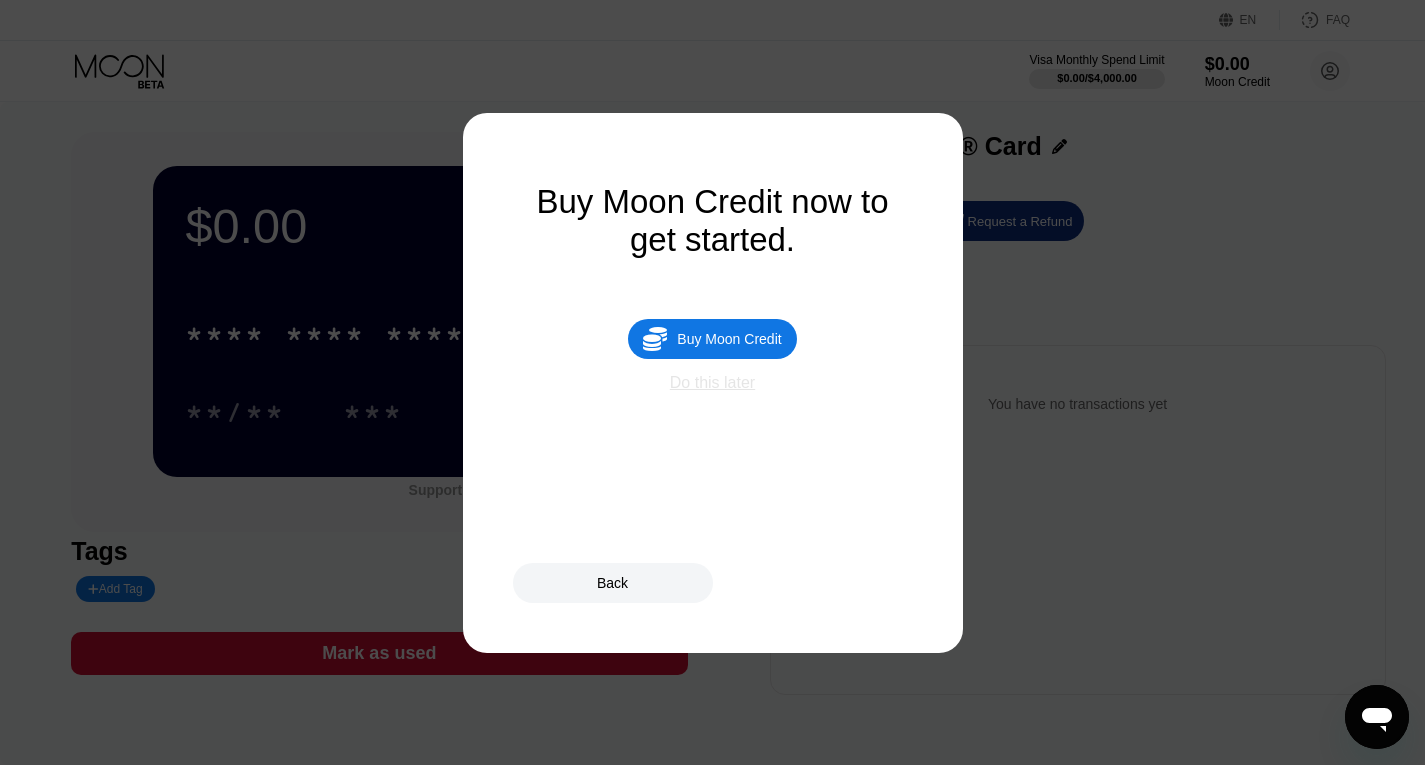 click on "Do this later" at bounding box center [712, 383] 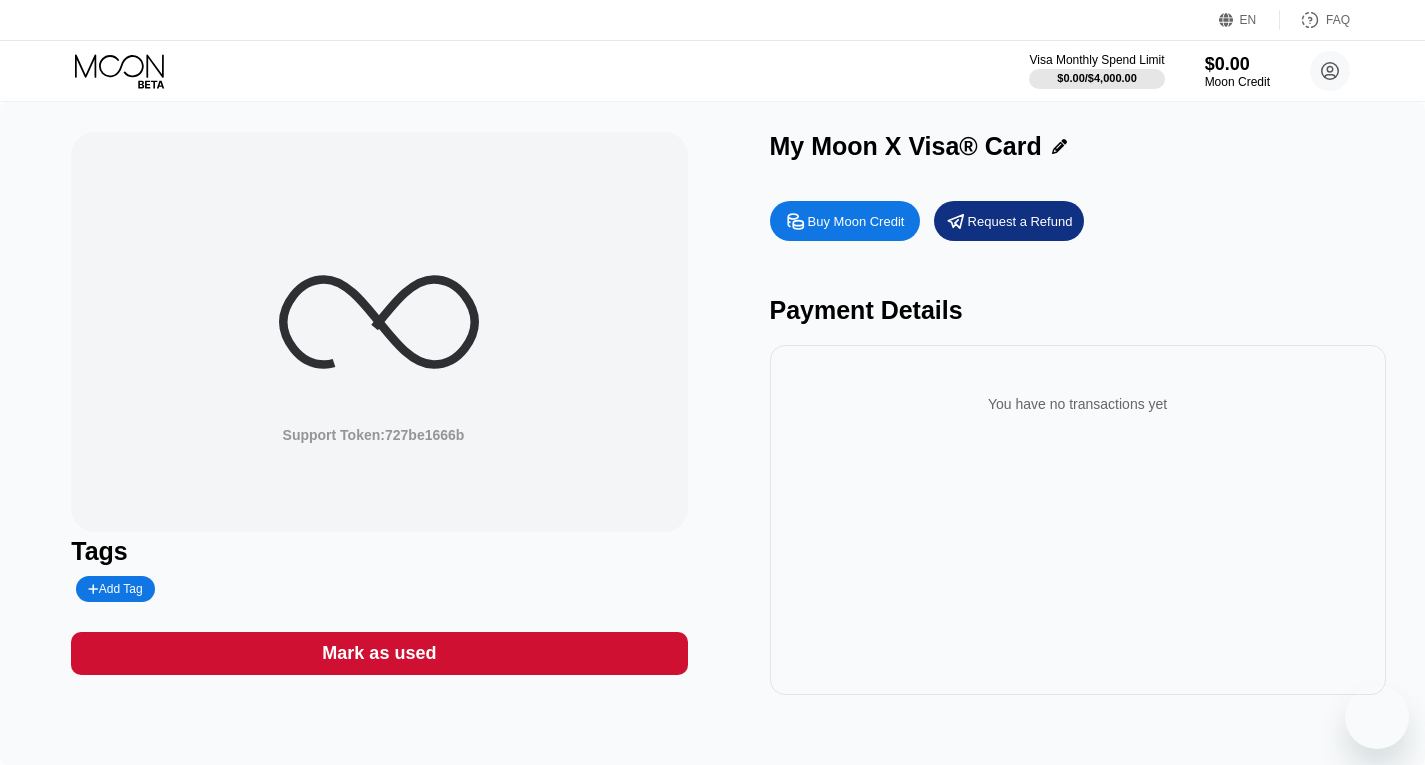 scroll, scrollTop: 0, scrollLeft: 0, axis: both 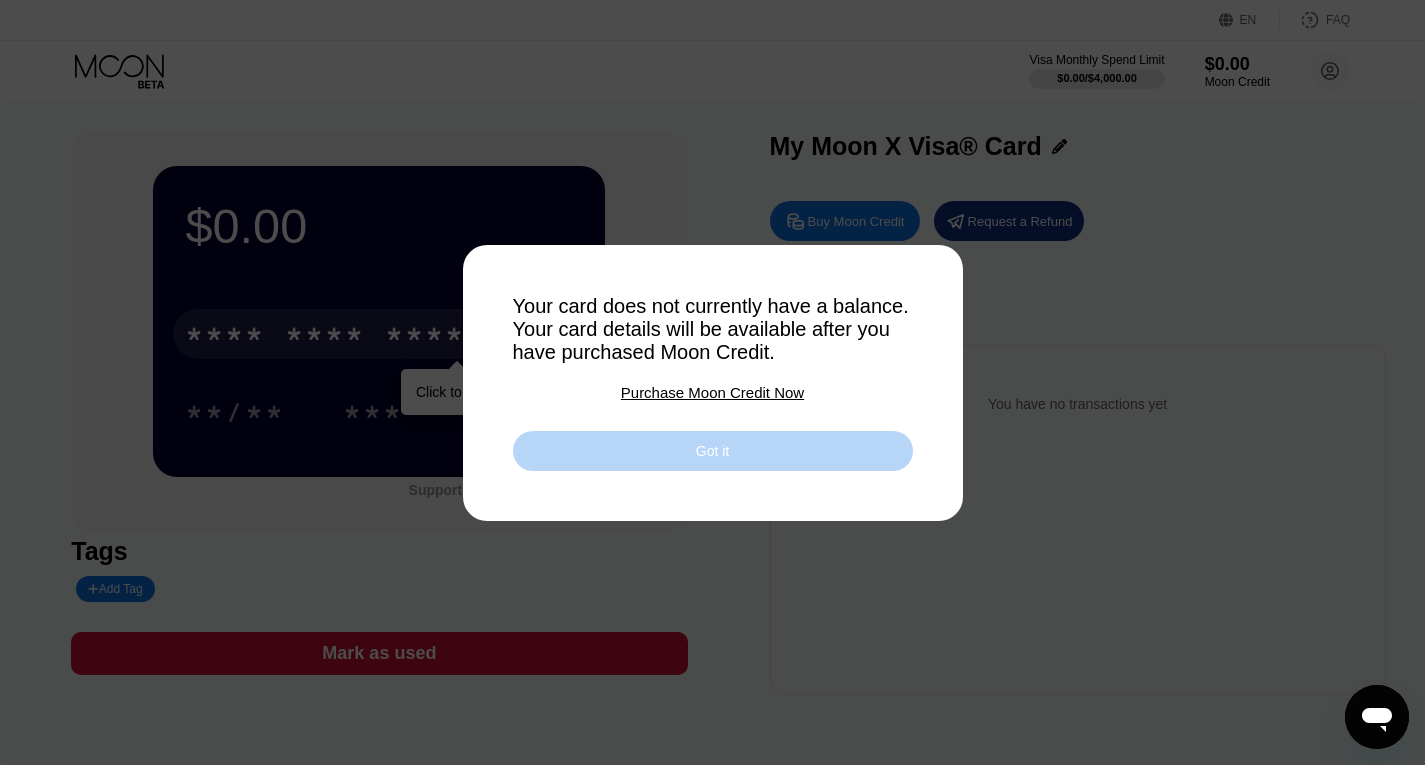 click on "Got it" at bounding box center (713, 451) 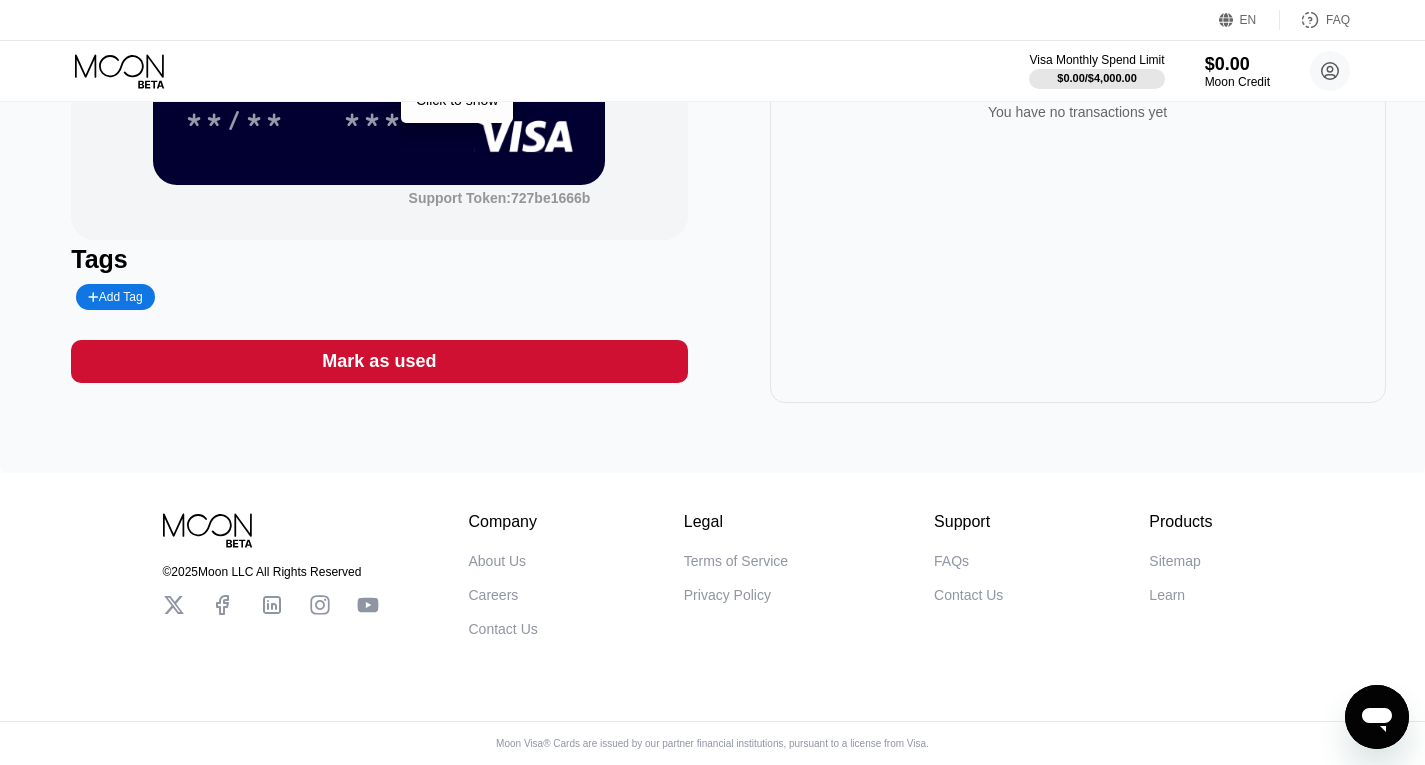 scroll, scrollTop: 0, scrollLeft: 0, axis: both 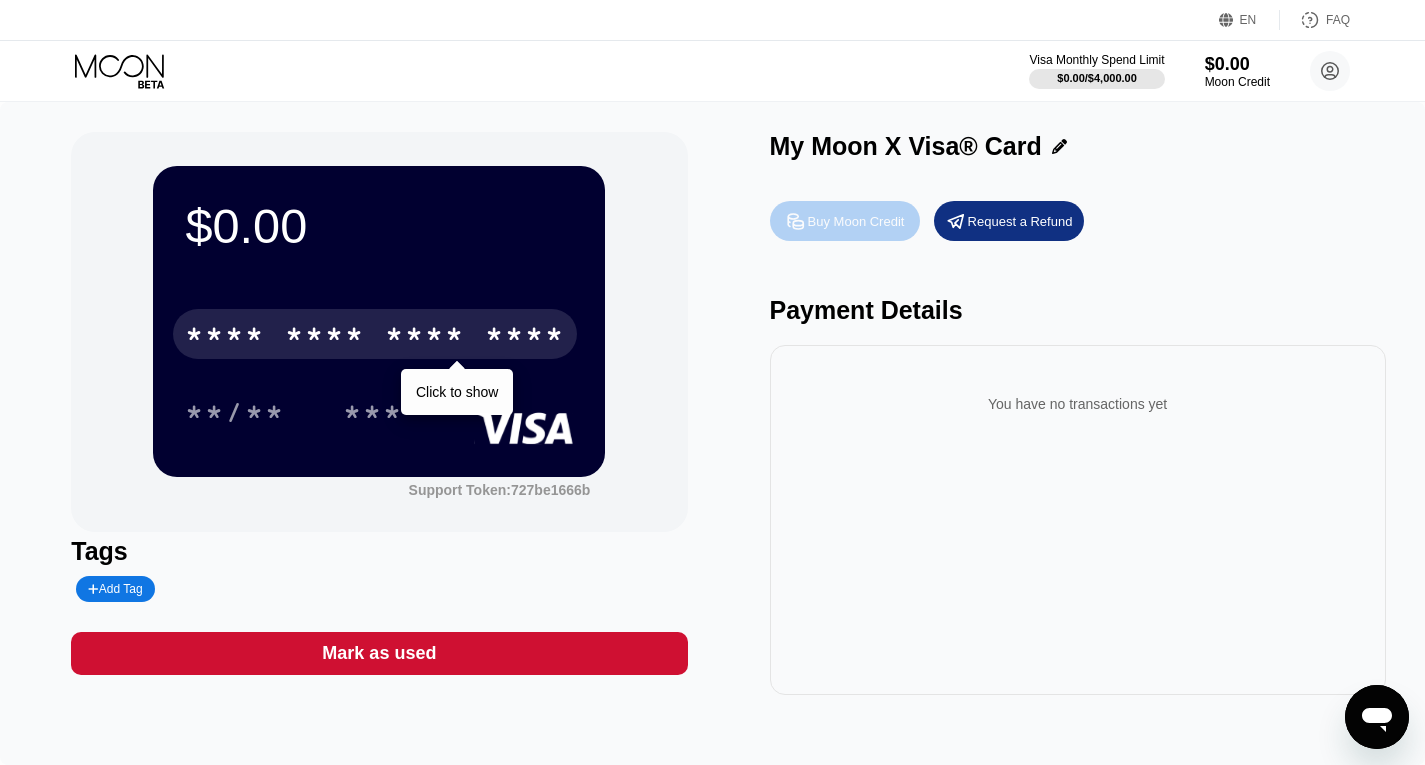 click on "Buy Moon Credit" at bounding box center [856, 221] 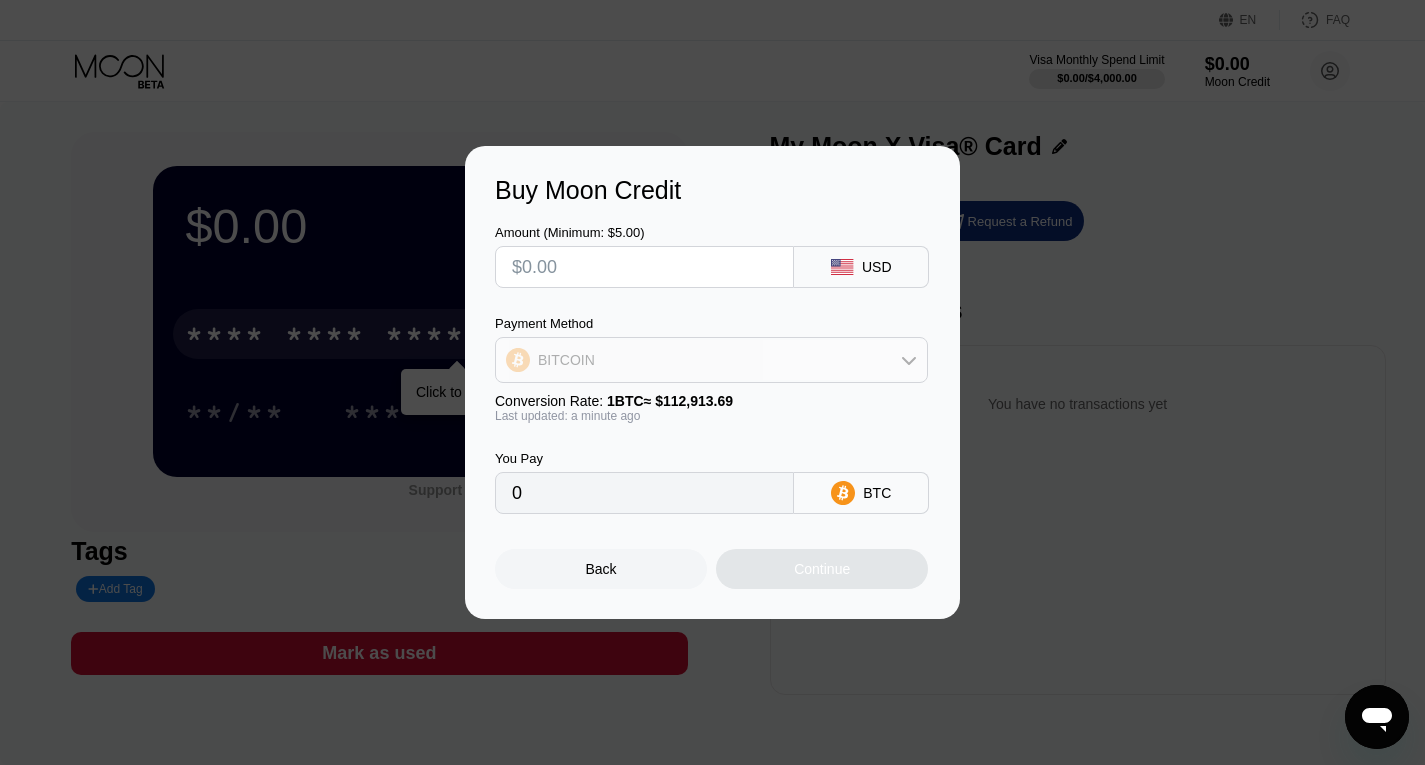 click on "BITCOIN" at bounding box center (711, 360) 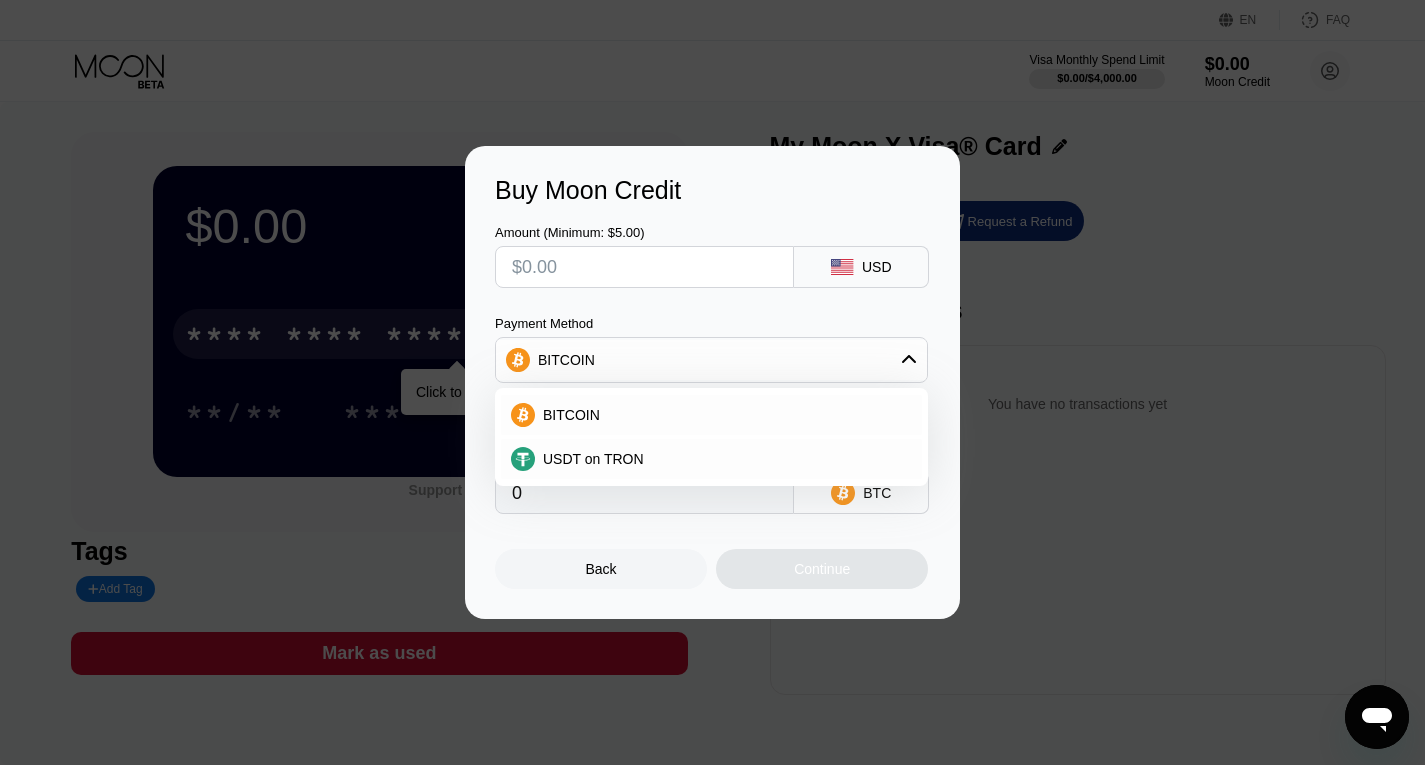click on "USD" at bounding box center [877, 267] 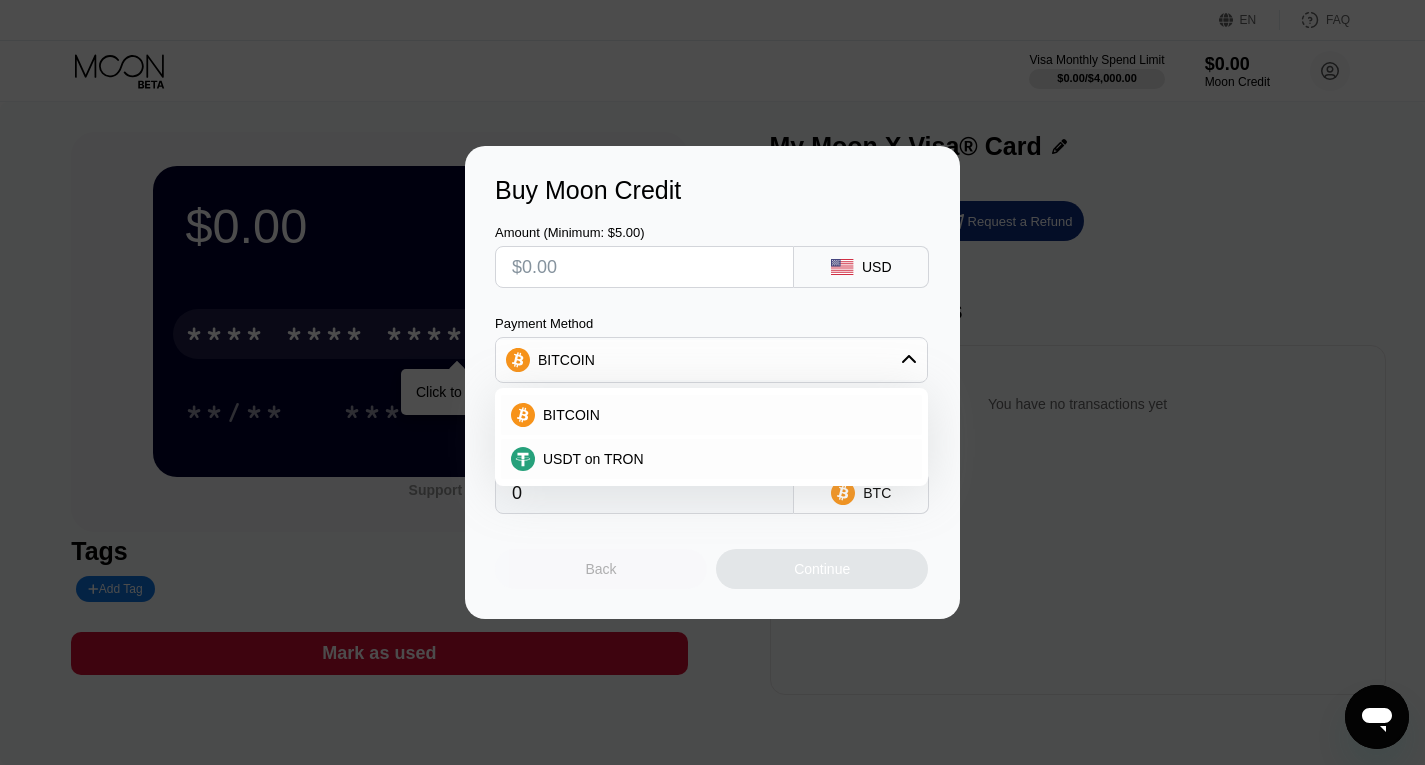click on "Back" at bounding box center [601, 569] 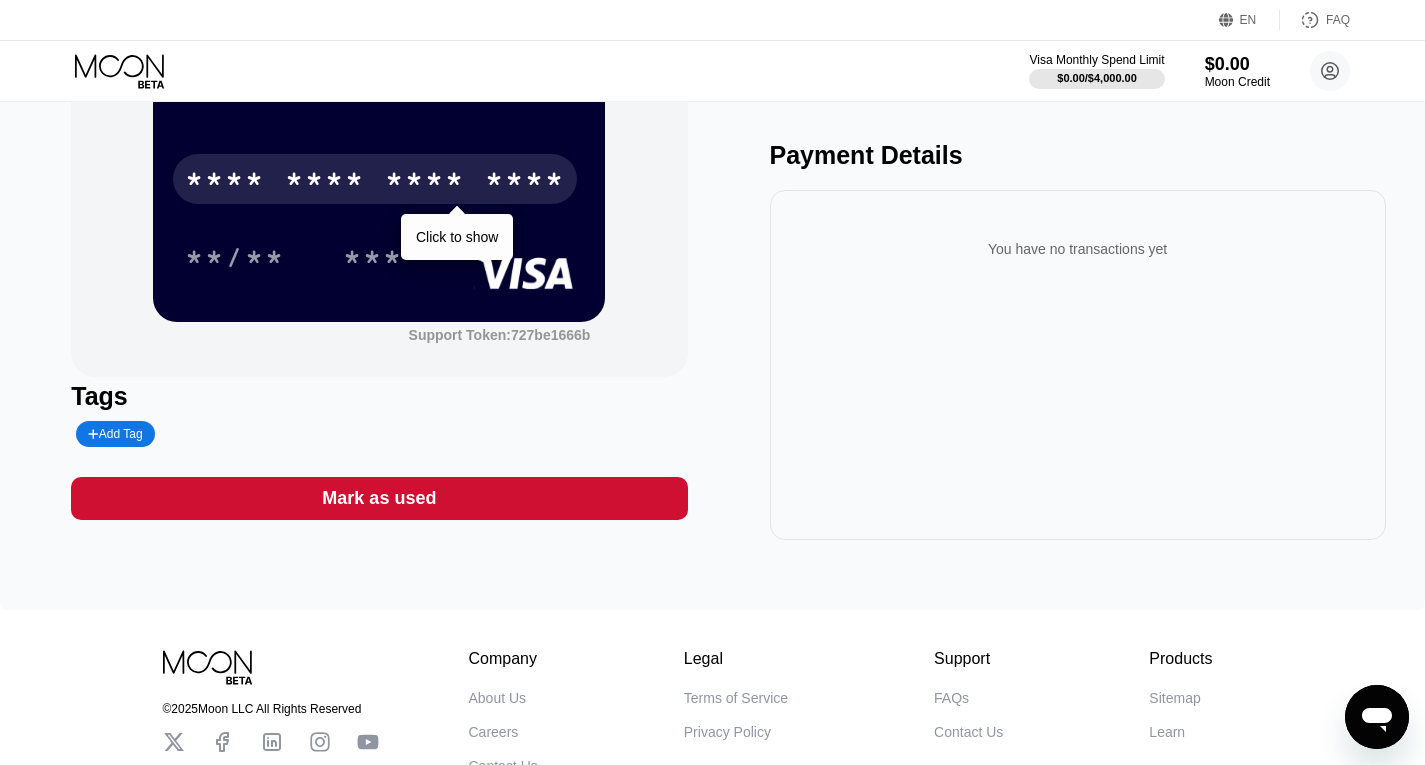scroll, scrollTop: 0, scrollLeft: 0, axis: both 